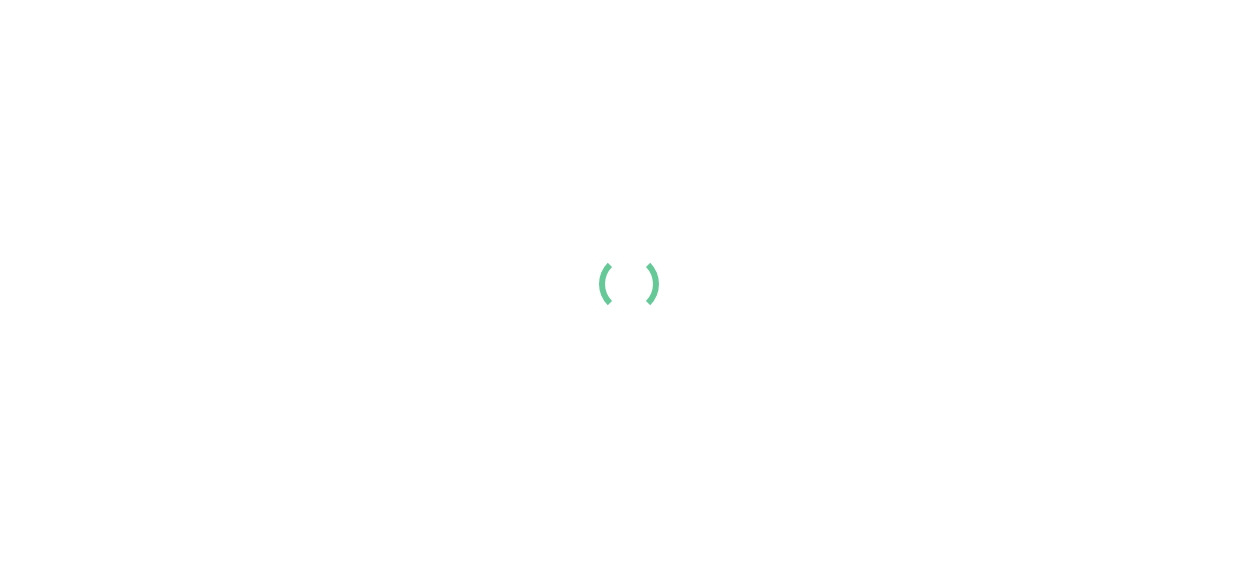 scroll, scrollTop: 0, scrollLeft: 0, axis: both 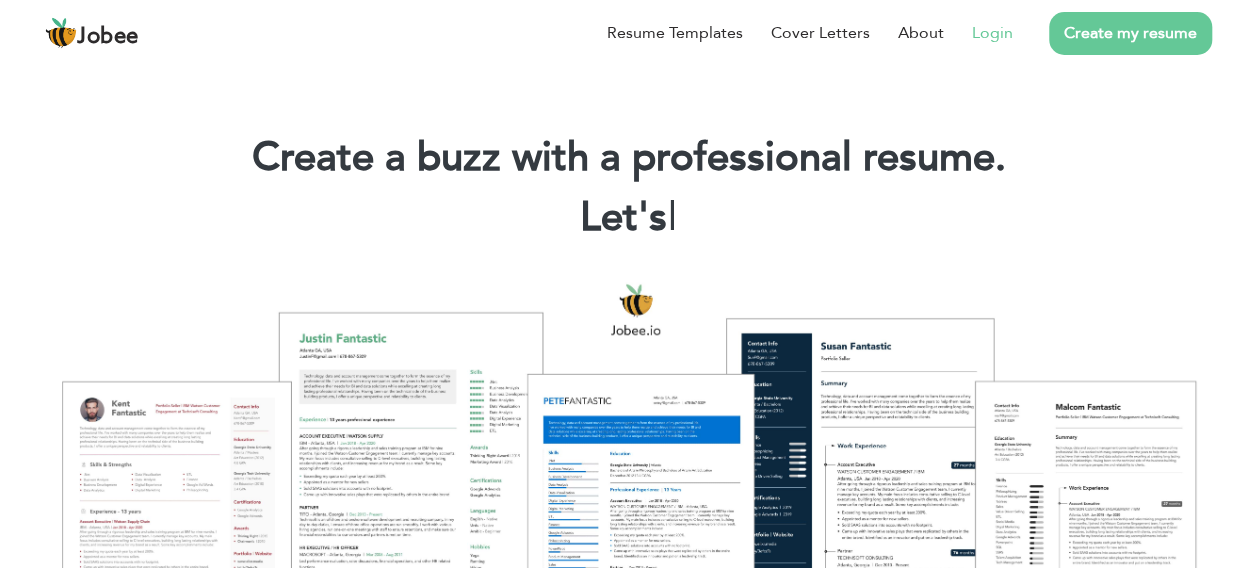 click on "Login" at bounding box center (992, 33) 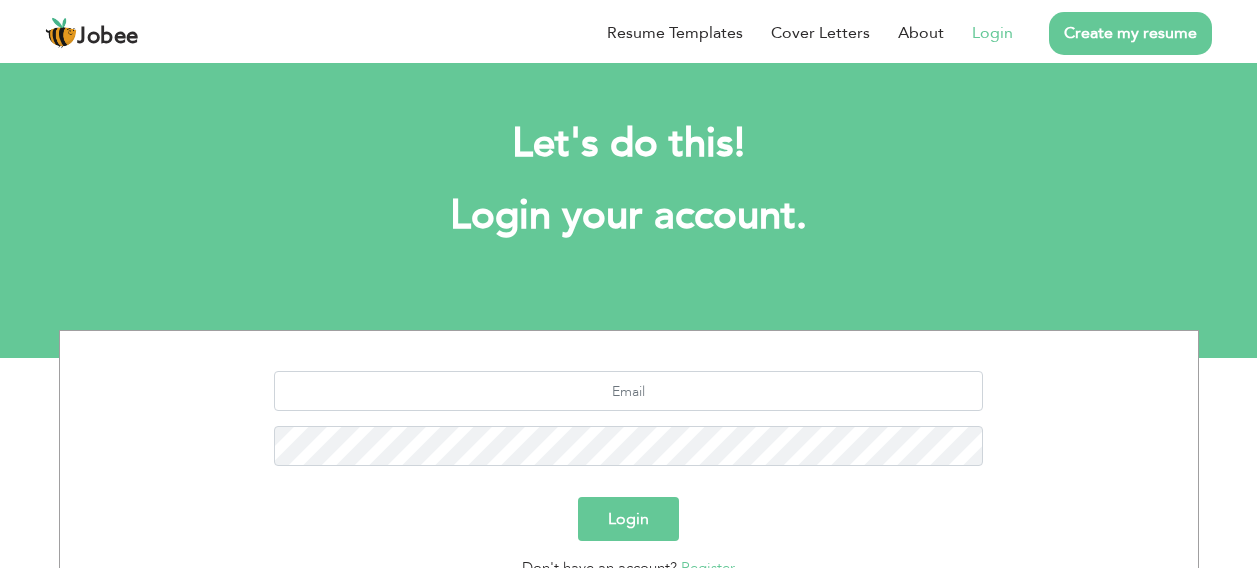 scroll, scrollTop: 0, scrollLeft: 0, axis: both 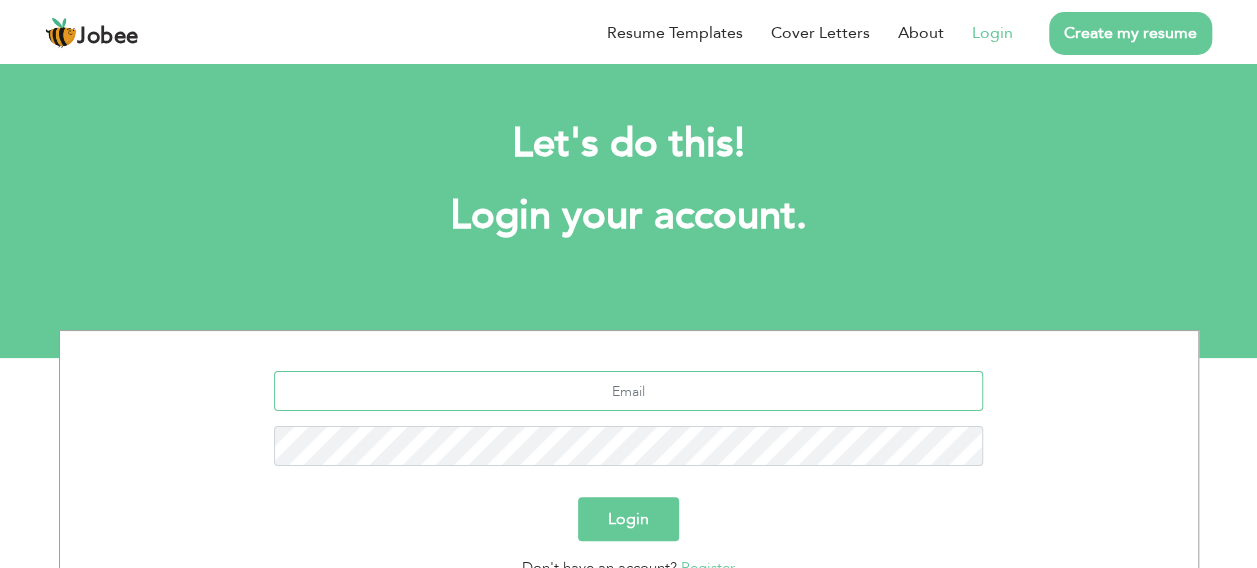 type on "tahir.hassan@alibinali.com" 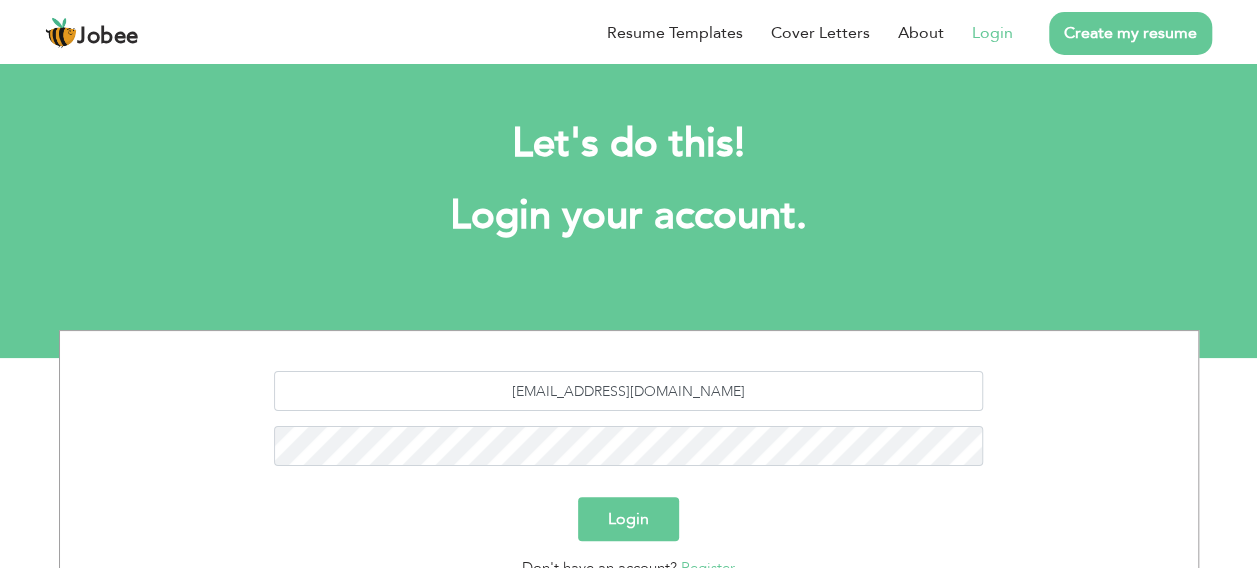 click on "Login" at bounding box center (628, 519) 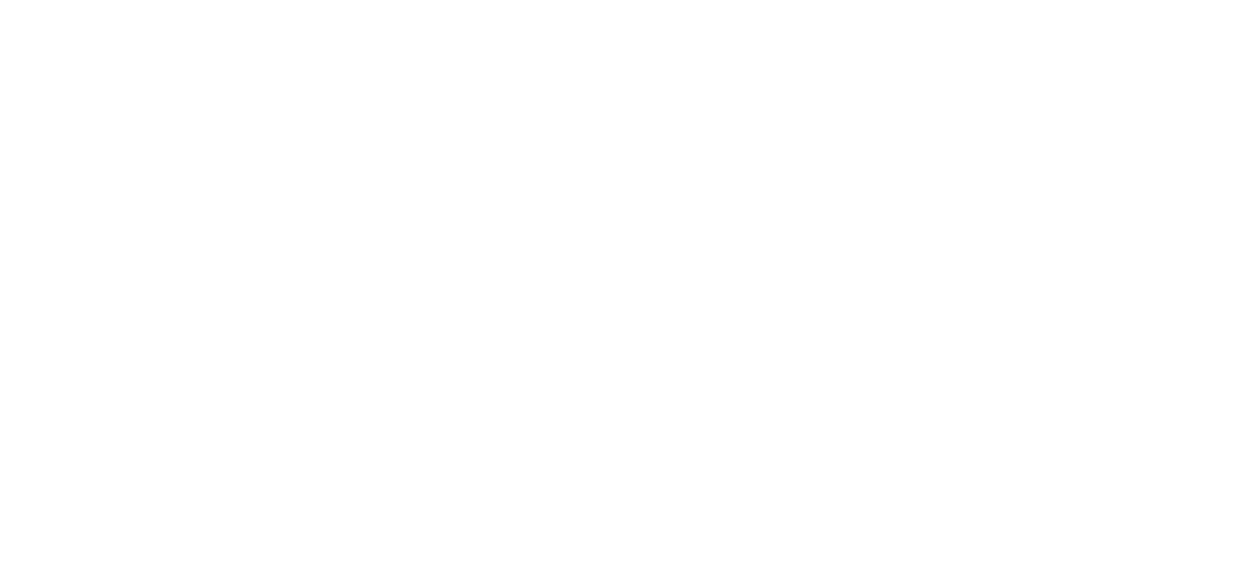 scroll, scrollTop: 0, scrollLeft: 0, axis: both 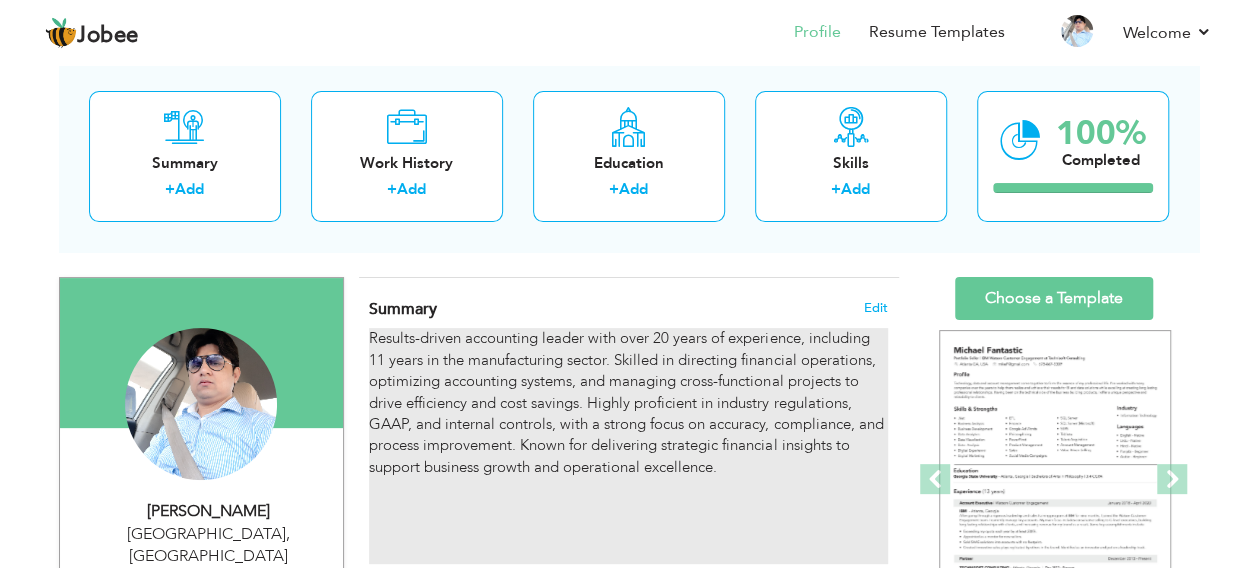 click on "Results-driven accounting leader with over 20 years of experience, including 11 years in the manufacturing sector. Skilled in directing financial operations, optimizing accounting systems, and managing cross-functional projects to drive efficiency and cost savings. Highly proficient in industry regulations, GAAP, and internal controls, with a strong focus on accuracy, compliance, and process improvement. Known for delivering strategic financial insights to support business growth and operational excellence." at bounding box center (628, 446) 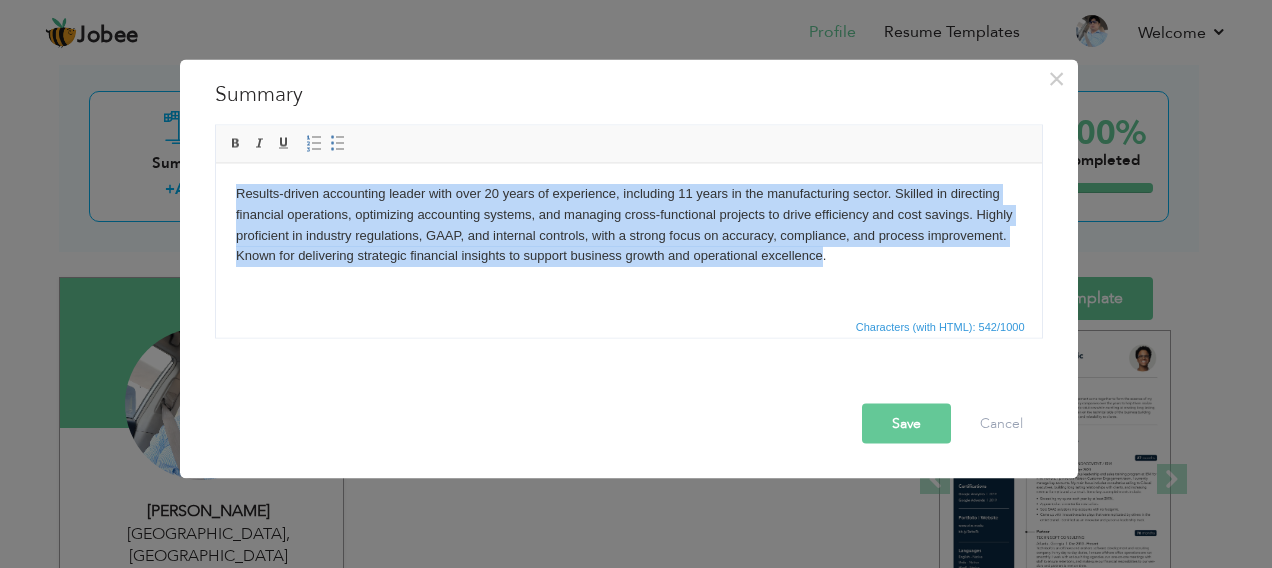 drag, startPoint x: 904, startPoint y: 259, endPoint x: 203, endPoint y: 182, distance: 705.2163 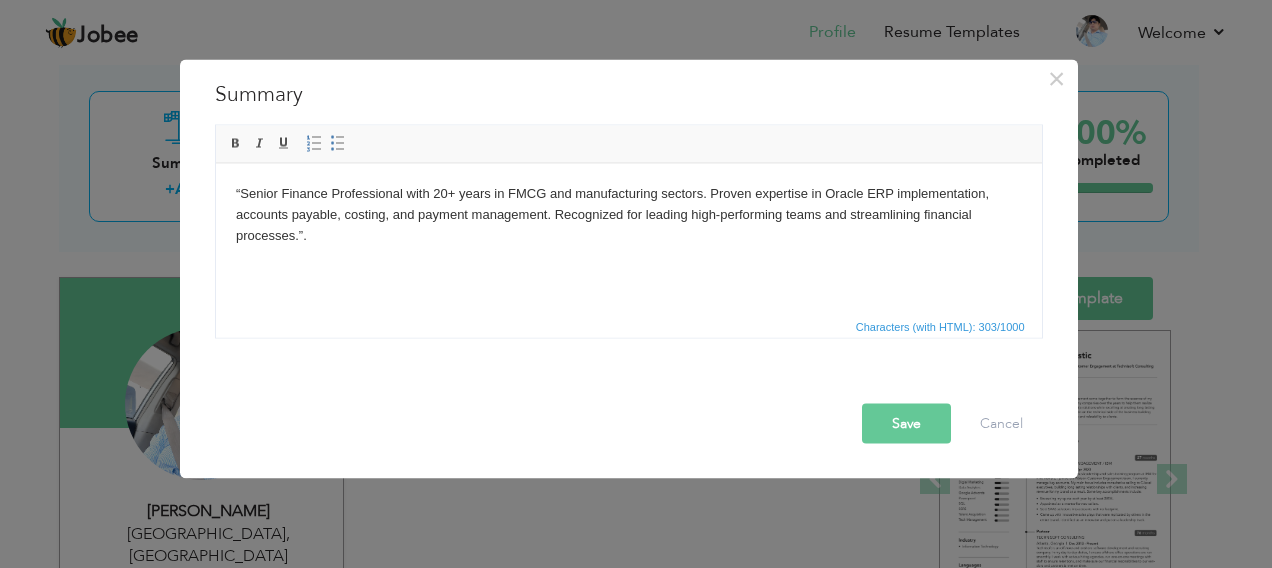 click on "Save" at bounding box center (906, 424) 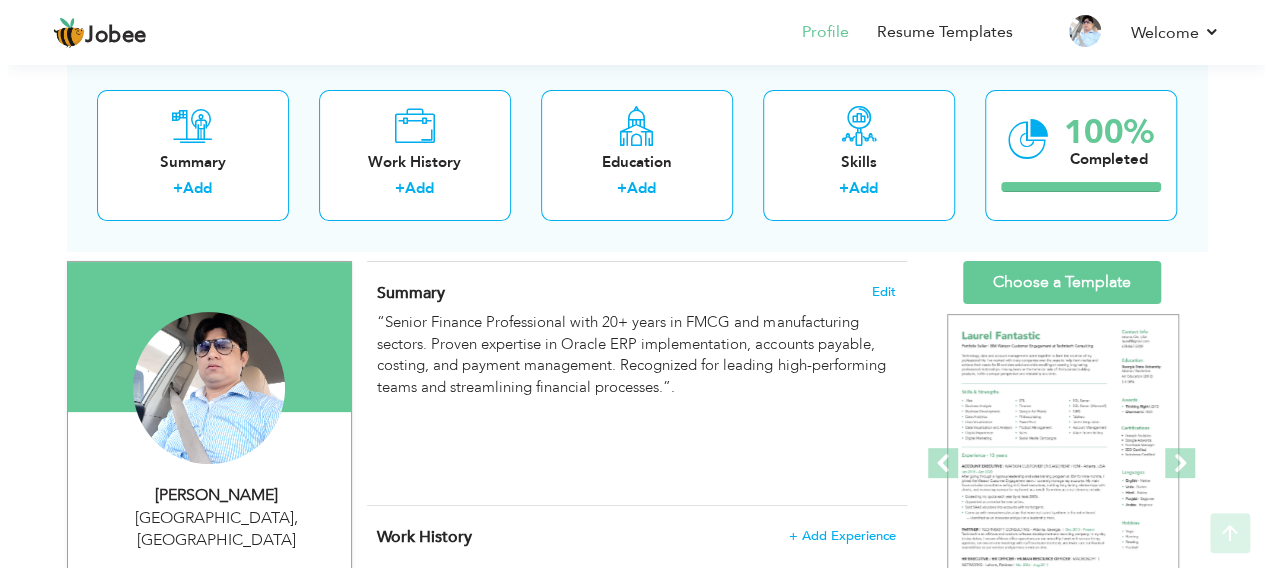 scroll, scrollTop: 300, scrollLeft: 0, axis: vertical 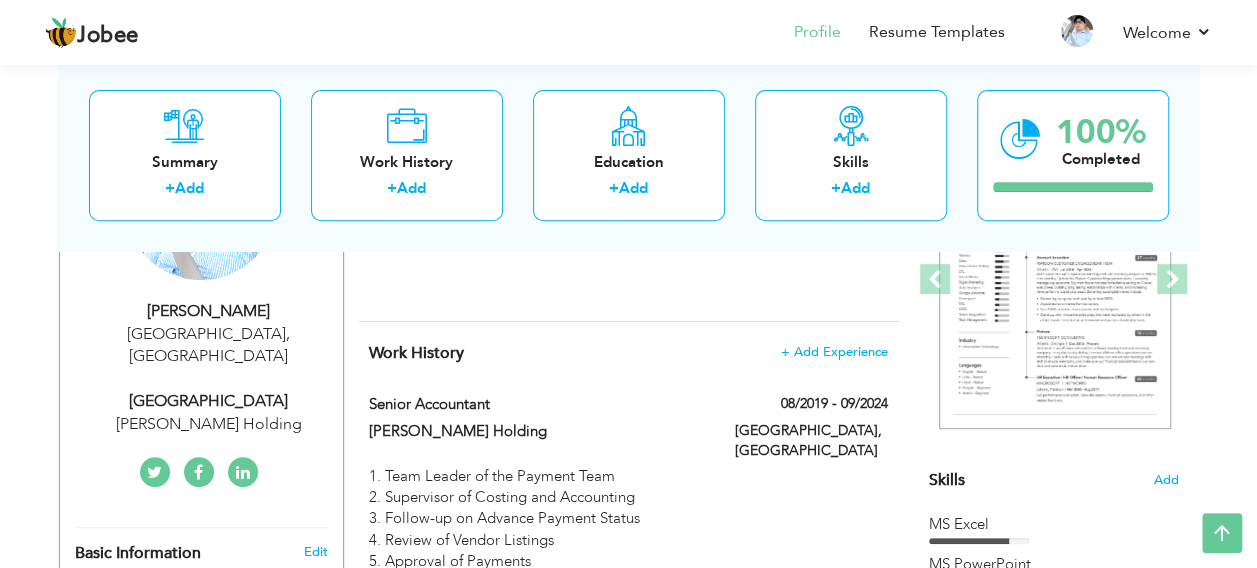 click on "[PERSON_NAME] Holding" at bounding box center [209, 424] 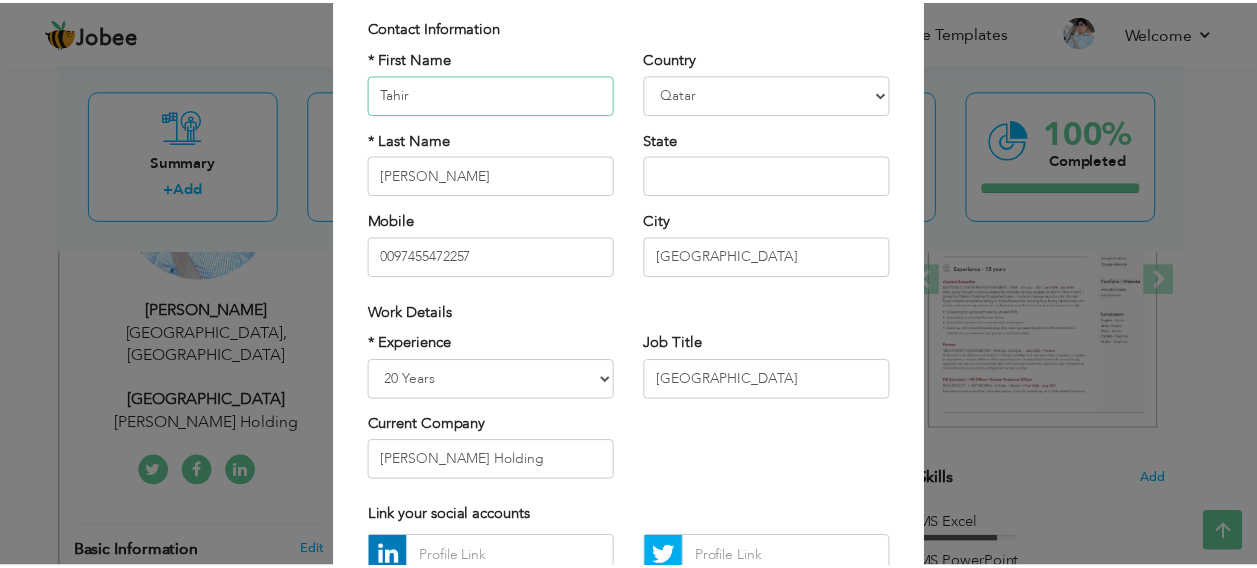 scroll, scrollTop: 326, scrollLeft: 0, axis: vertical 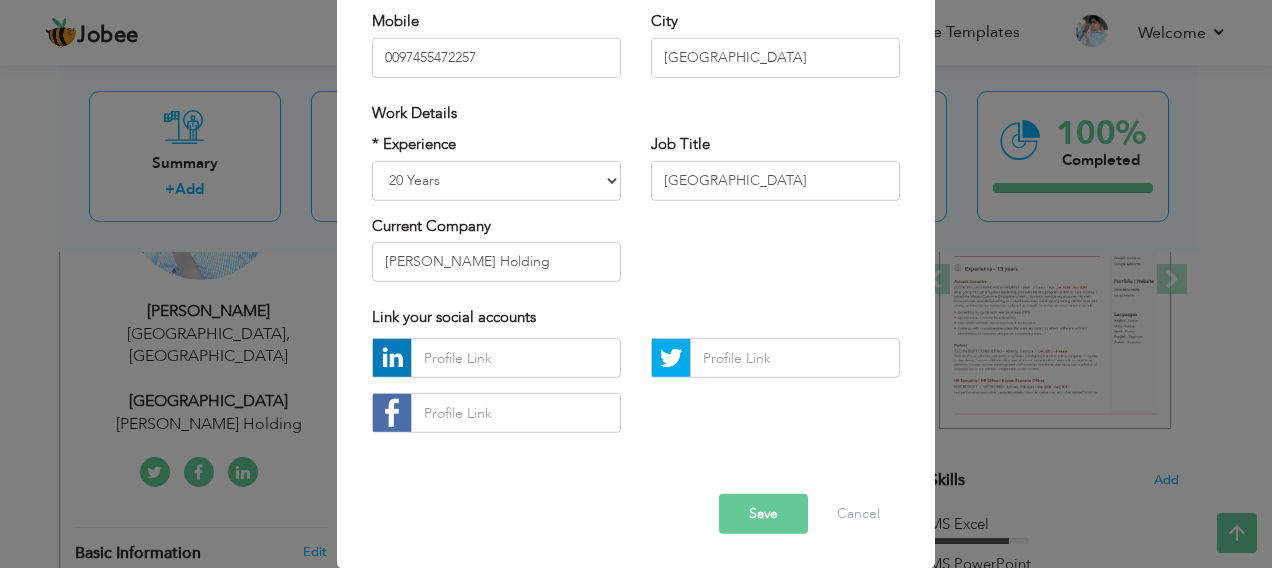 click on "Save" at bounding box center [763, 514] 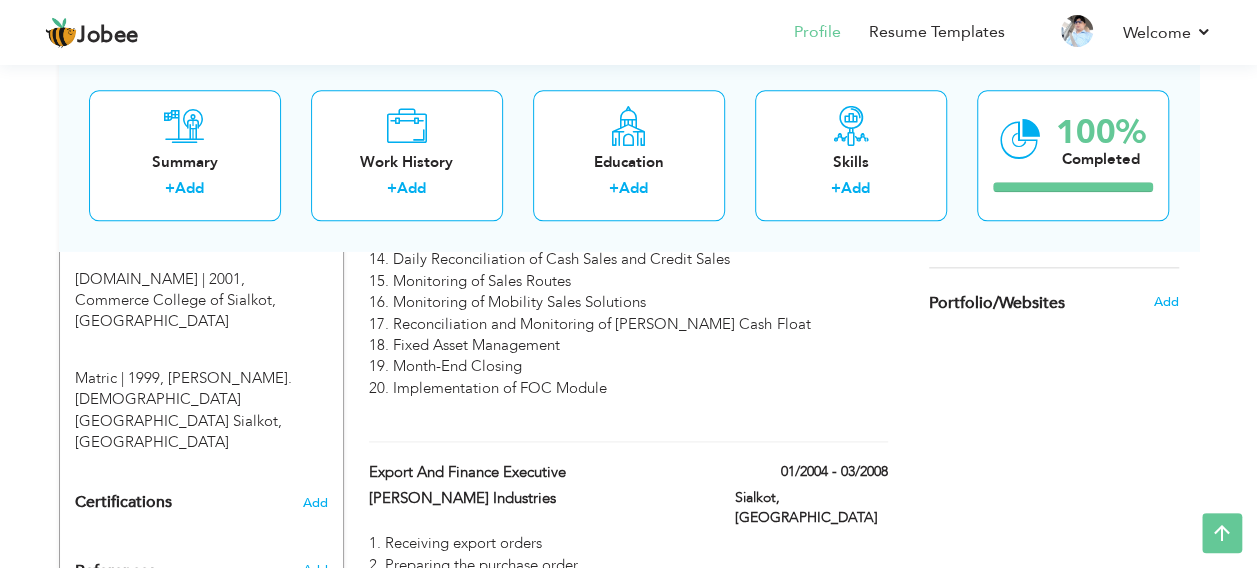 scroll, scrollTop: 1200, scrollLeft: 0, axis: vertical 